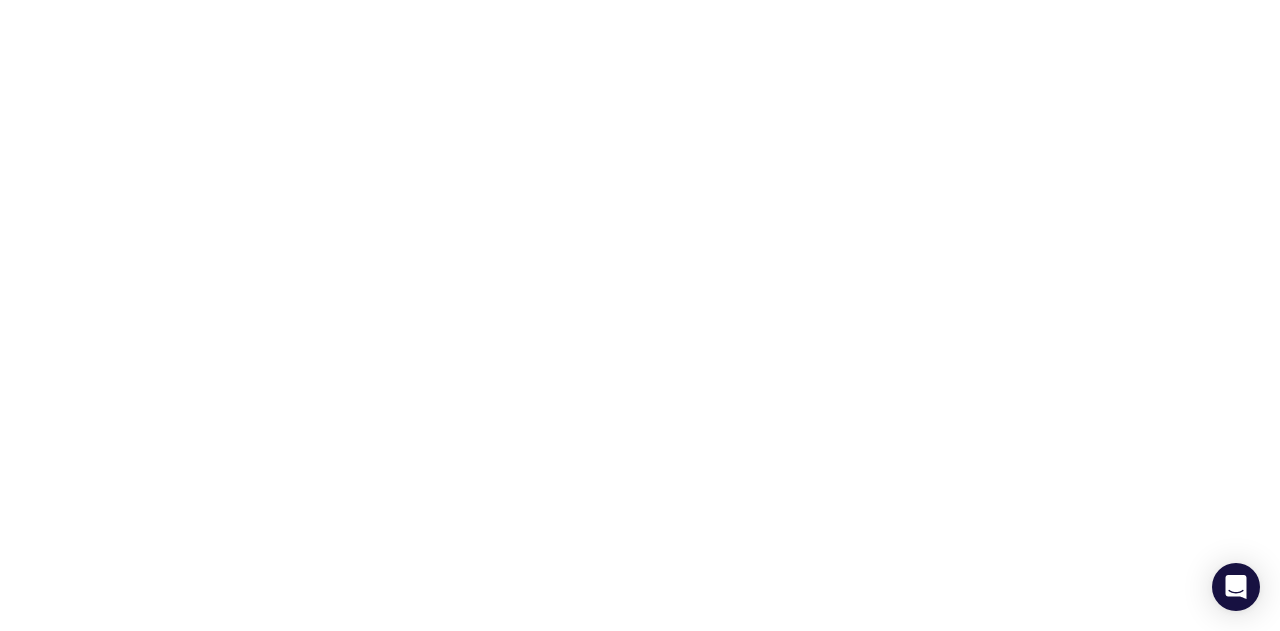 scroll, scrollTop: 0, scrollLeft: 0, axis: both 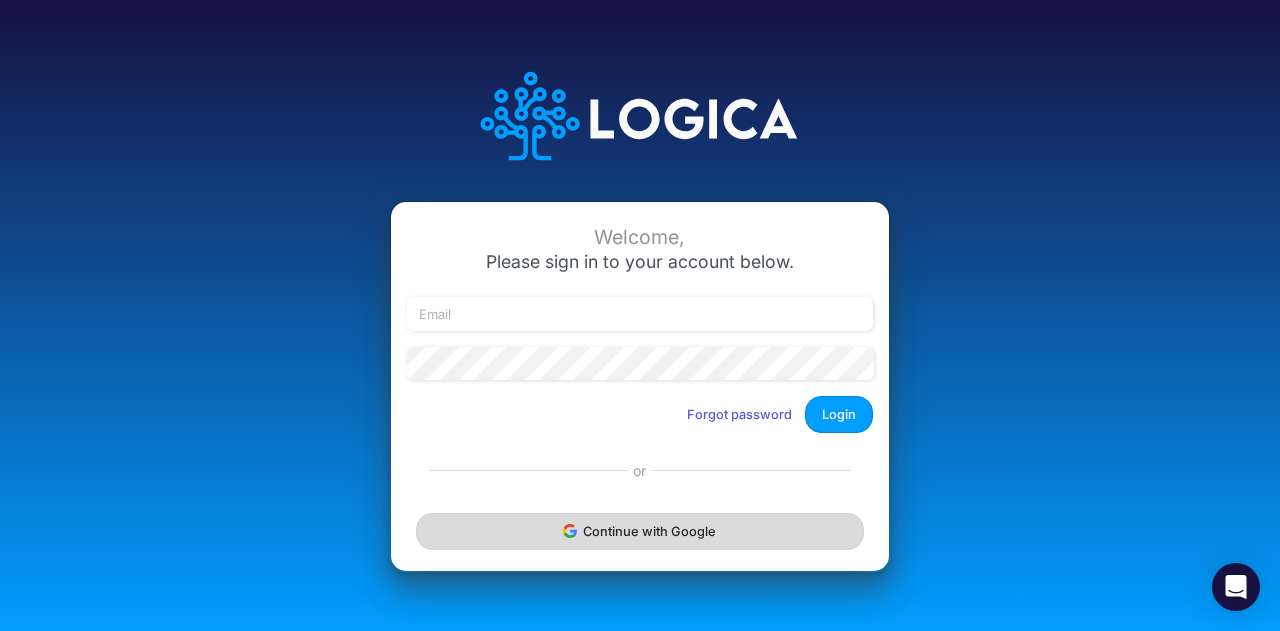 click on "Continue with Google" at bounding box center (640, 531) 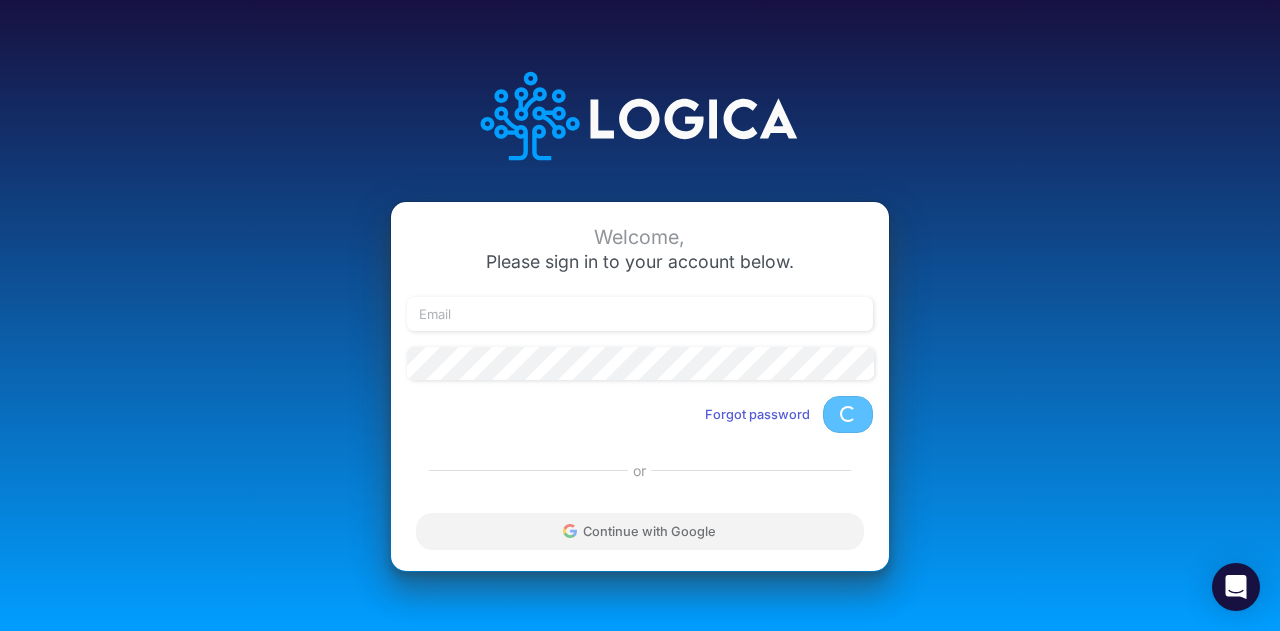 scroll, scrollTop: 0, scrollLeft: 0, axis: both 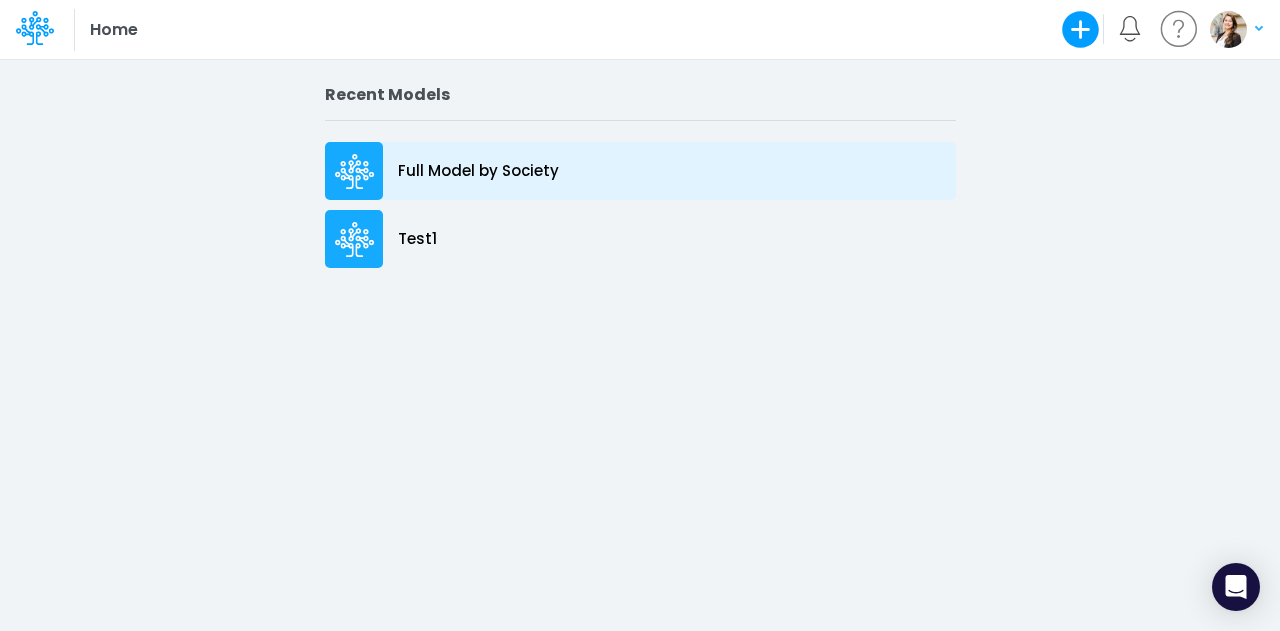click at bounding box center [354, 171] 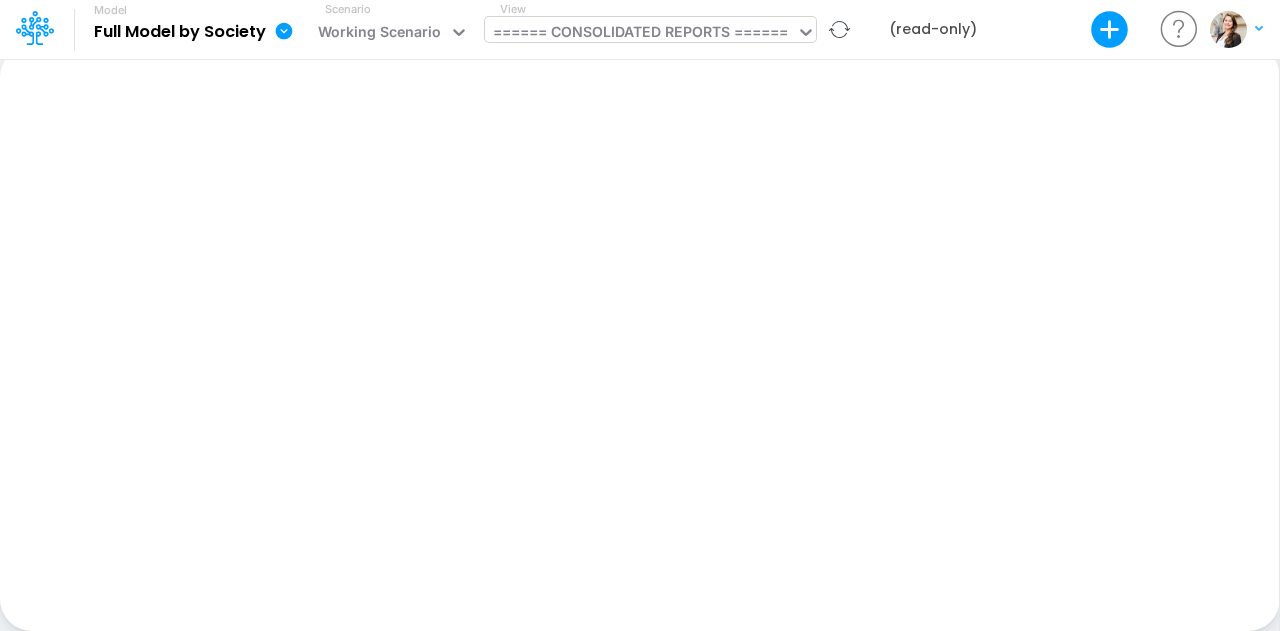 click on "====== CONSOLIDATED REPORTS ======" at bounding box center (640, 34) 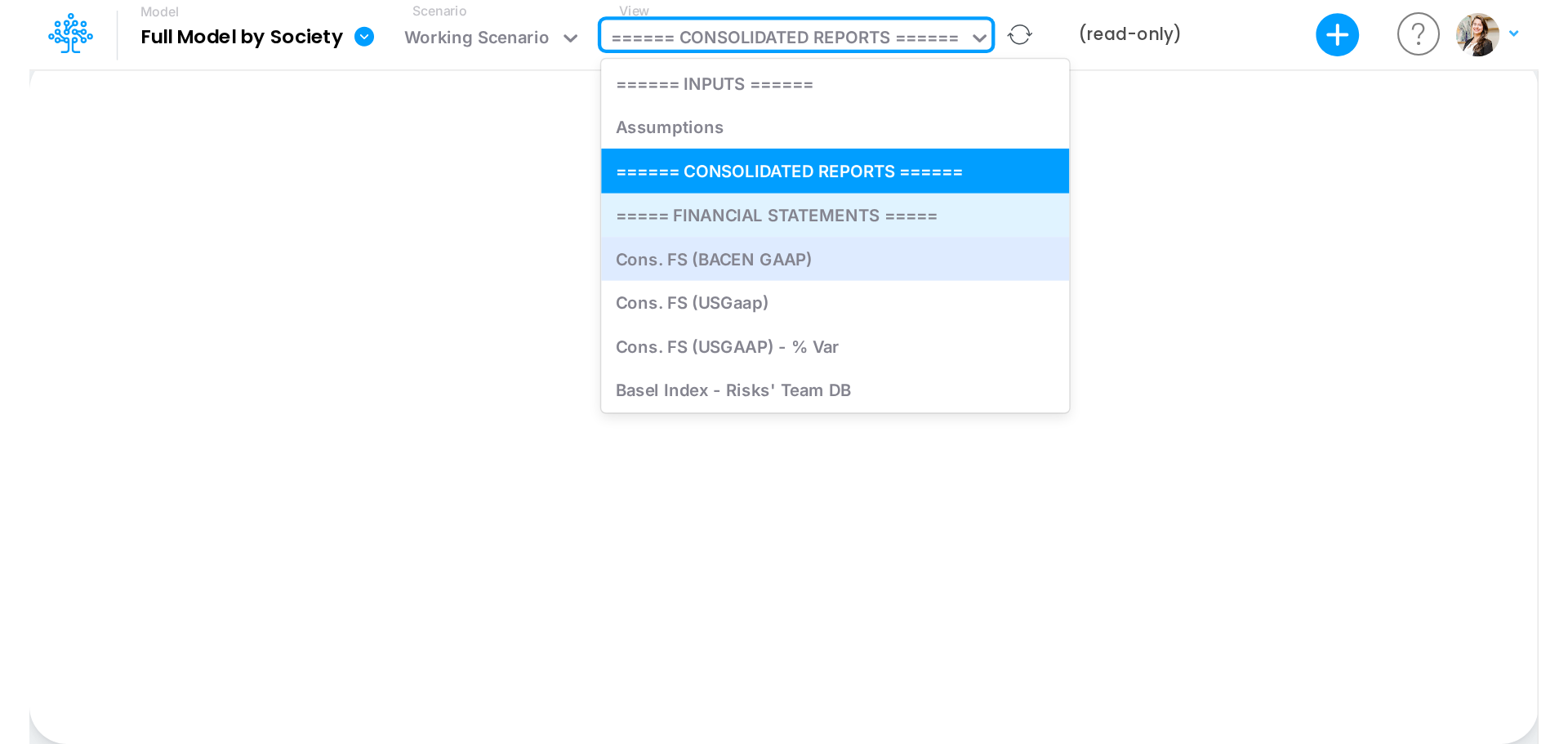 scroll, scrollTop: 0, scrollLeft: 0, axis: both 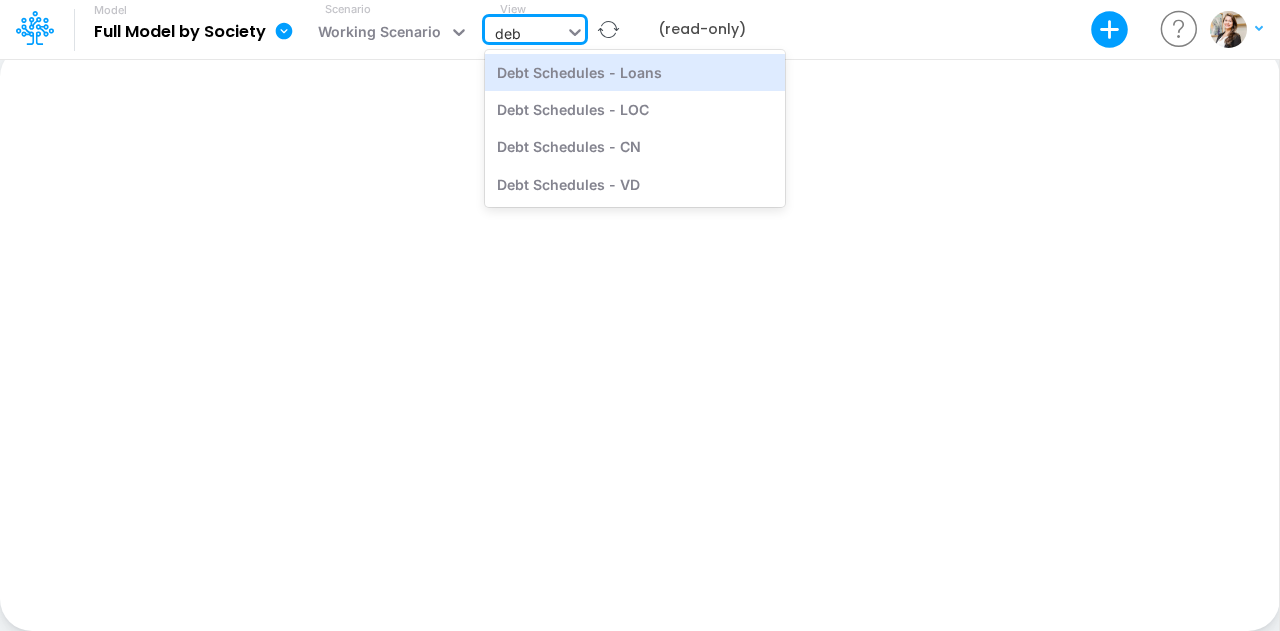 type on "debt" 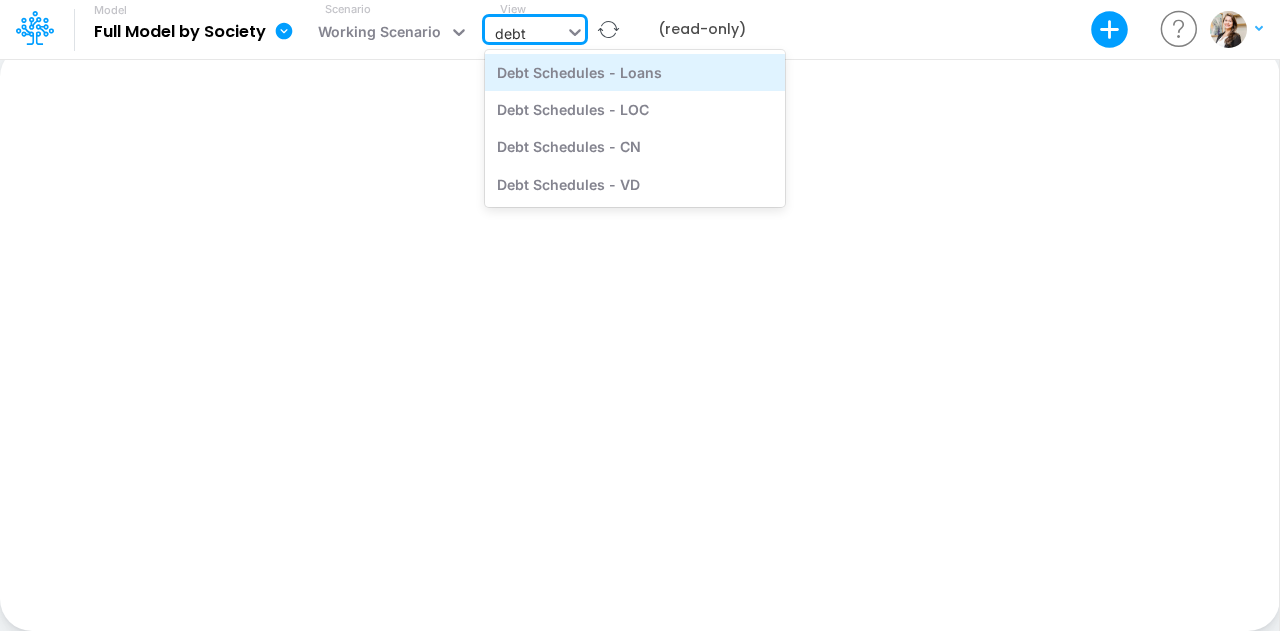 click on "Debt Schedules - Loans" at bounding box center [635, 72] 